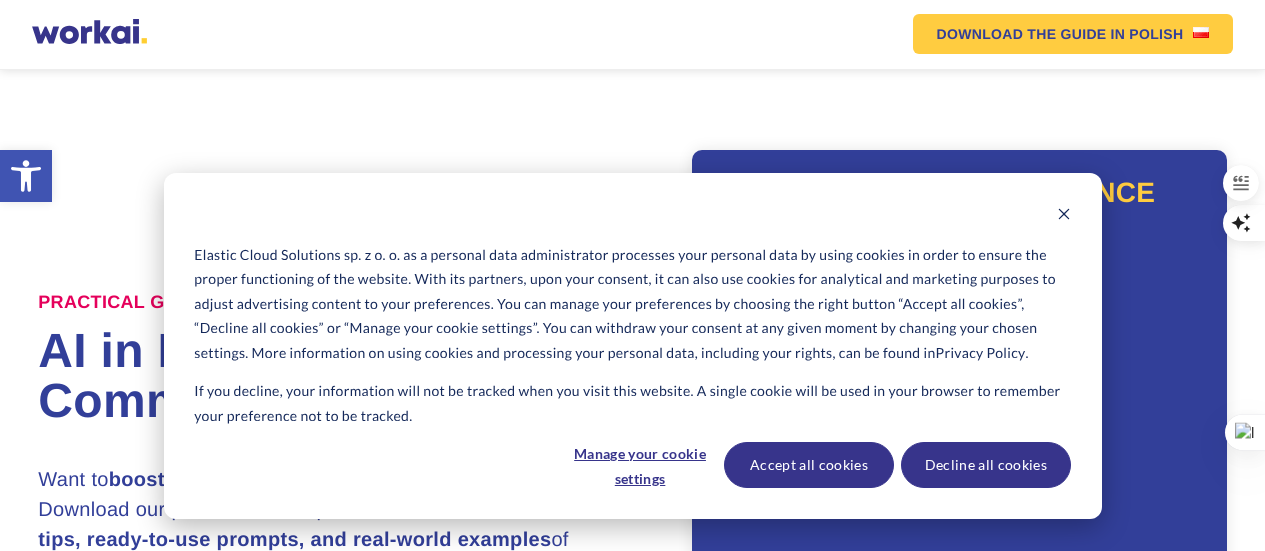 scroll, scrollTop: 1252, scrollLeft: 0, axis: vertical 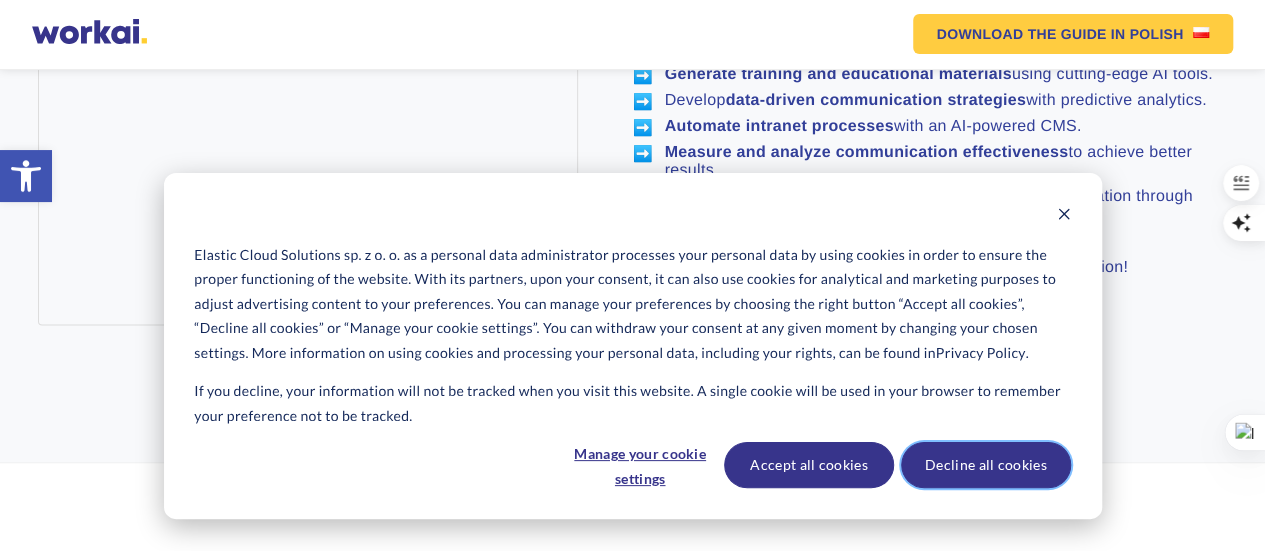click on "Decline all cookies" at bounding box center [986, 465] 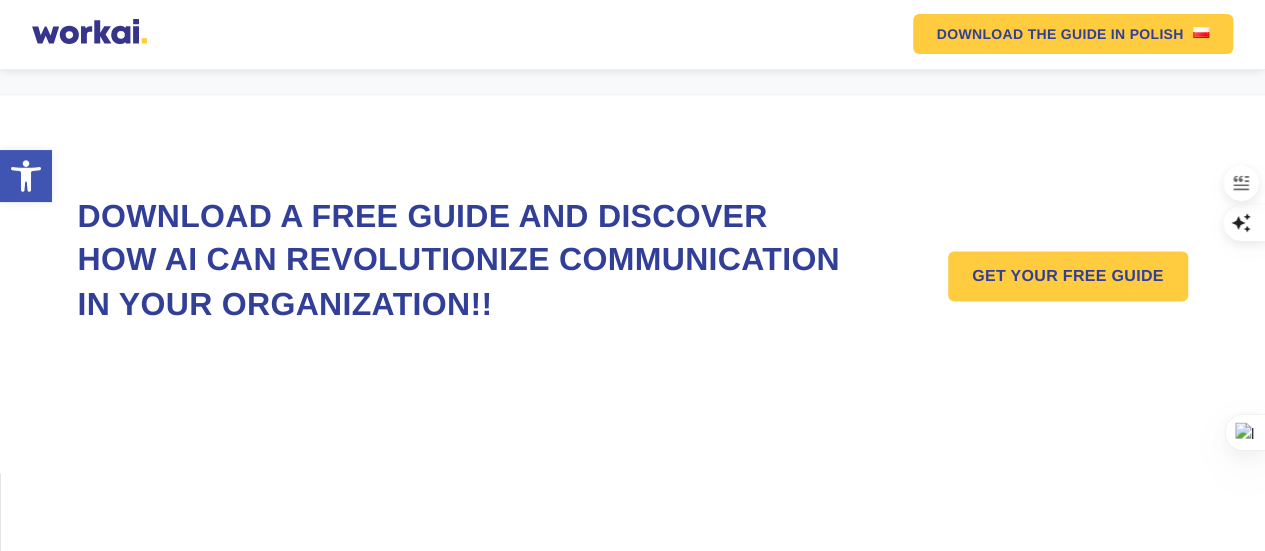 scroll, scrollTop: 1649, scrollLeft: 0, axis: vertical 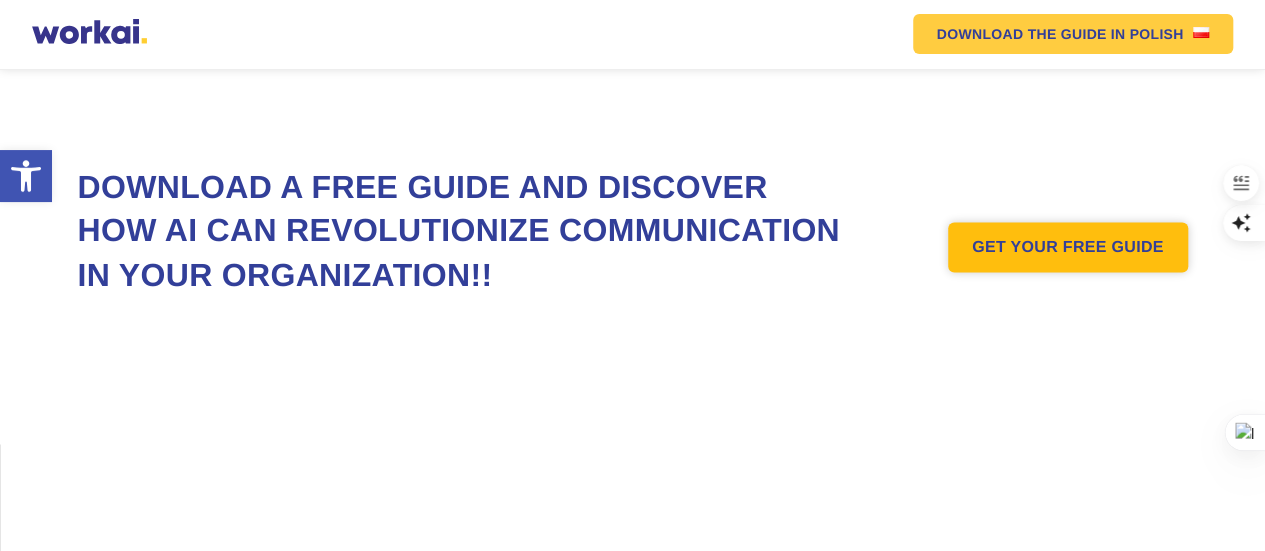 click on "GET YOUR FREE GUIDE" at bounding box center (1068, 247) 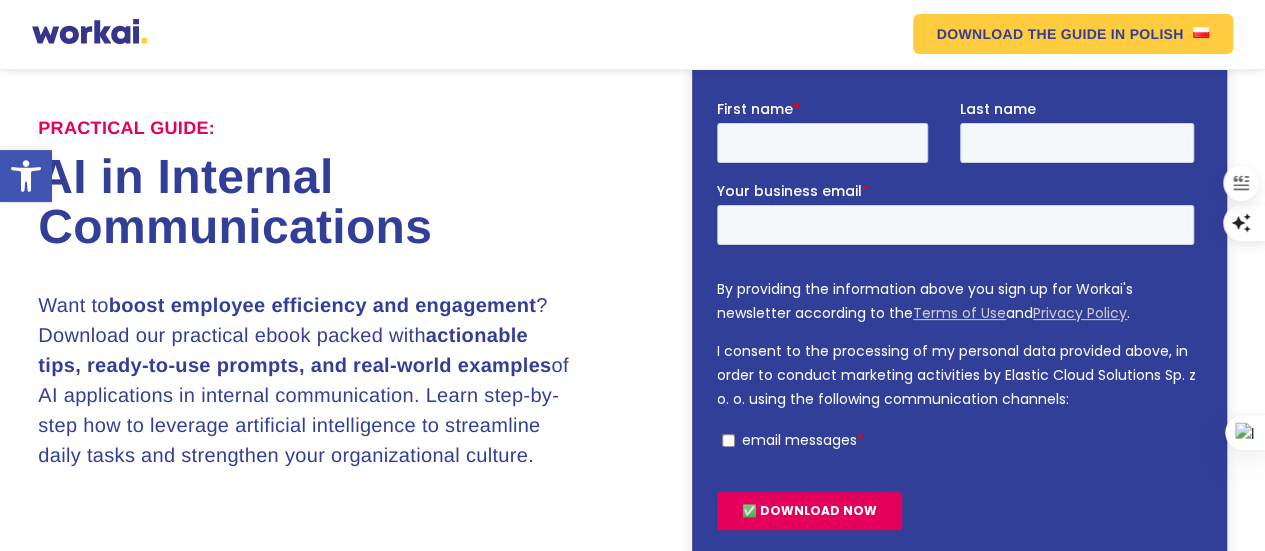 scroll, scrollTop: 174, scrollLeft: 0, axis: vertical 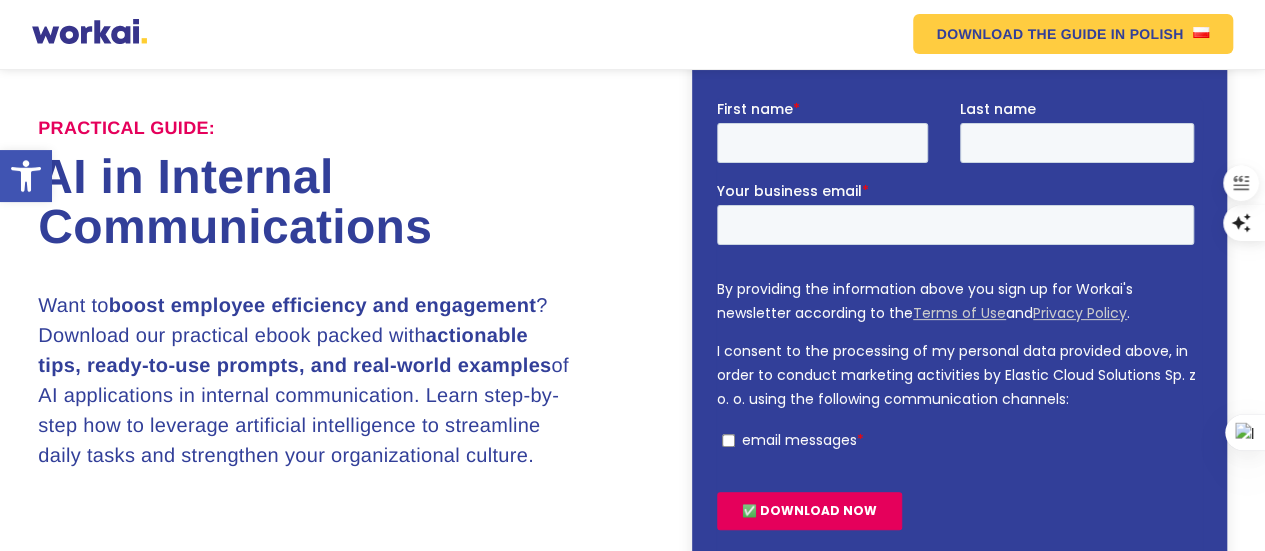 click on "First name * Last name" at bounding box center [959, 140] 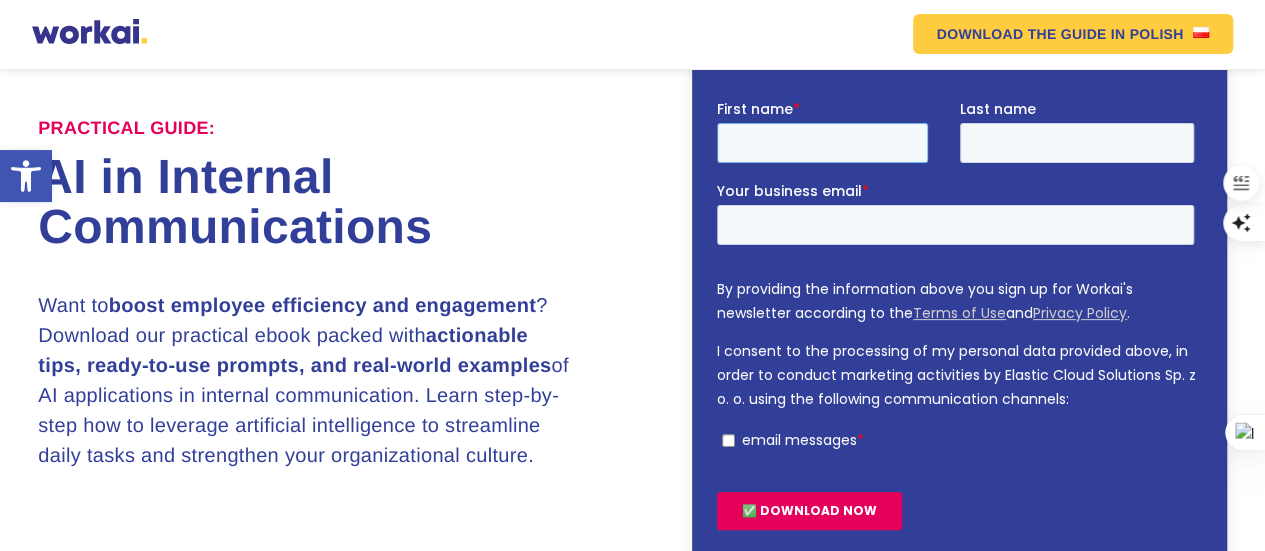 click on "First name *" at bounding box center [822, 143] 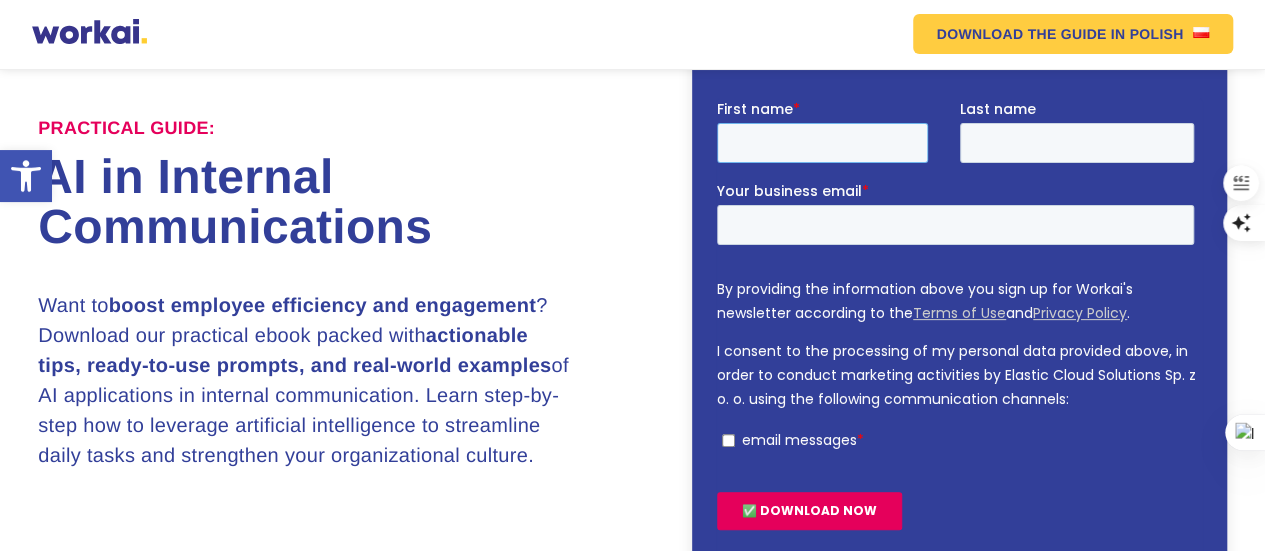 type on "Tilmo" 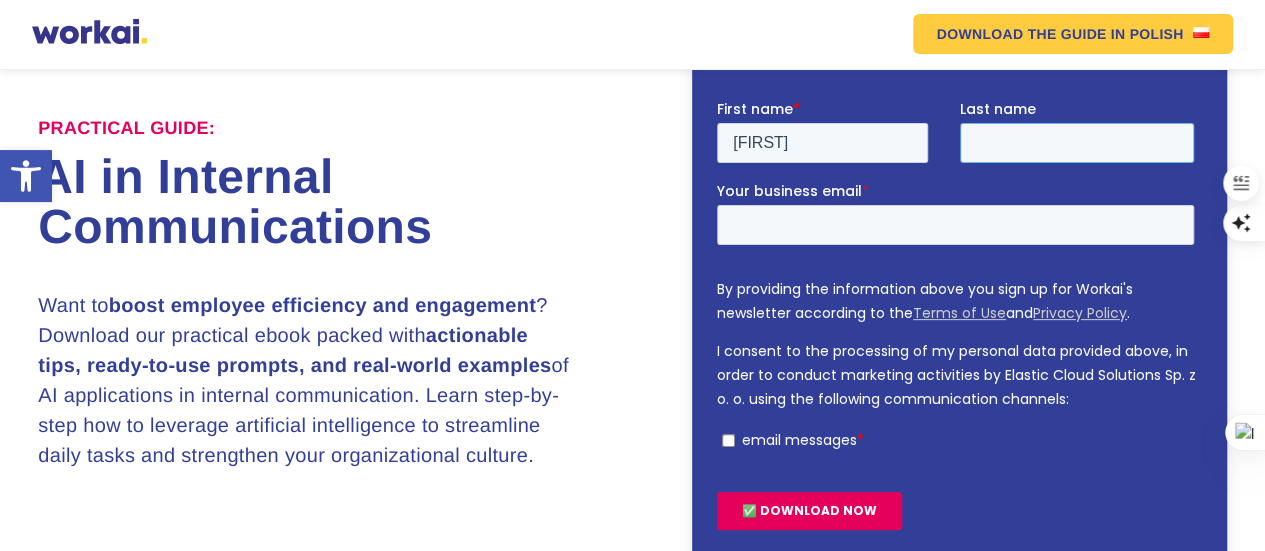 click on "Last name" at bounding box center (1077, 143) 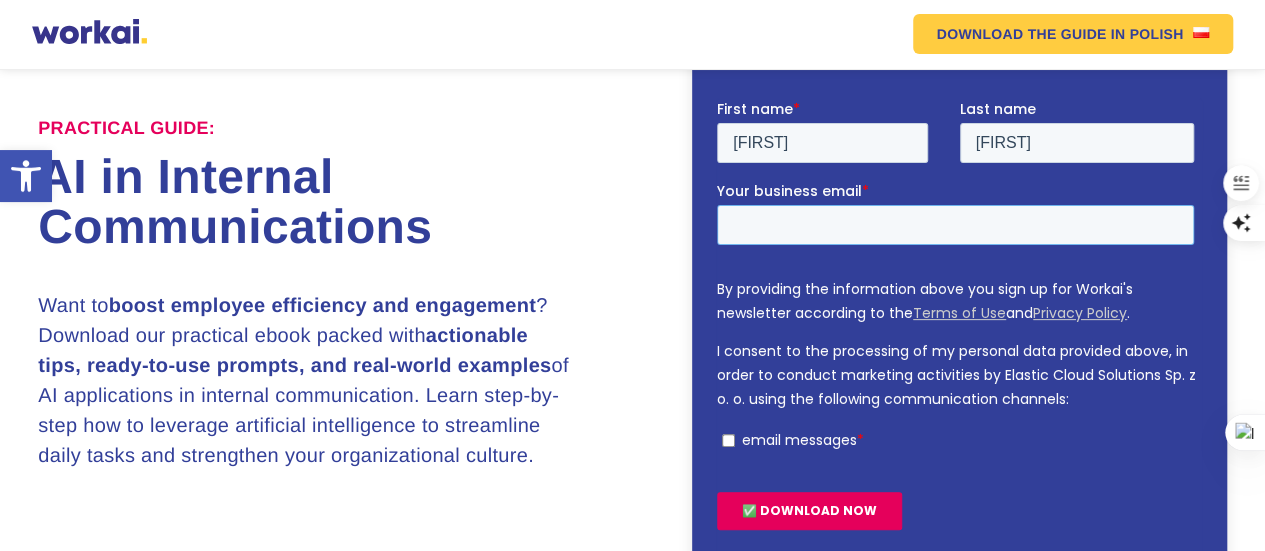 click on "Your business email *" at bounding box center (955, 225) 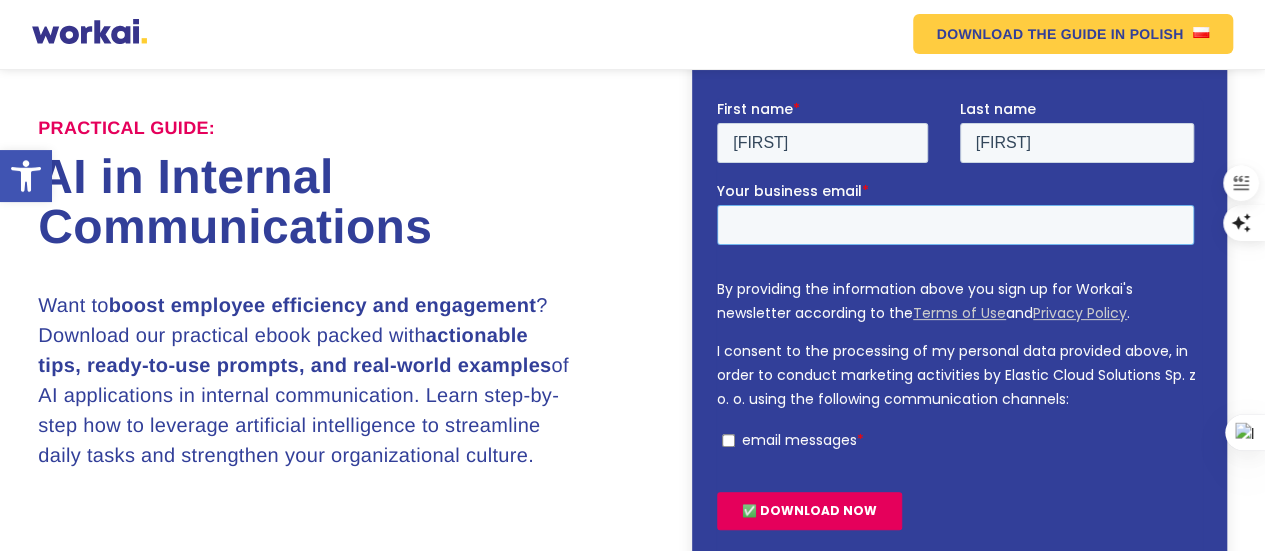 type on "[EMAIL]" 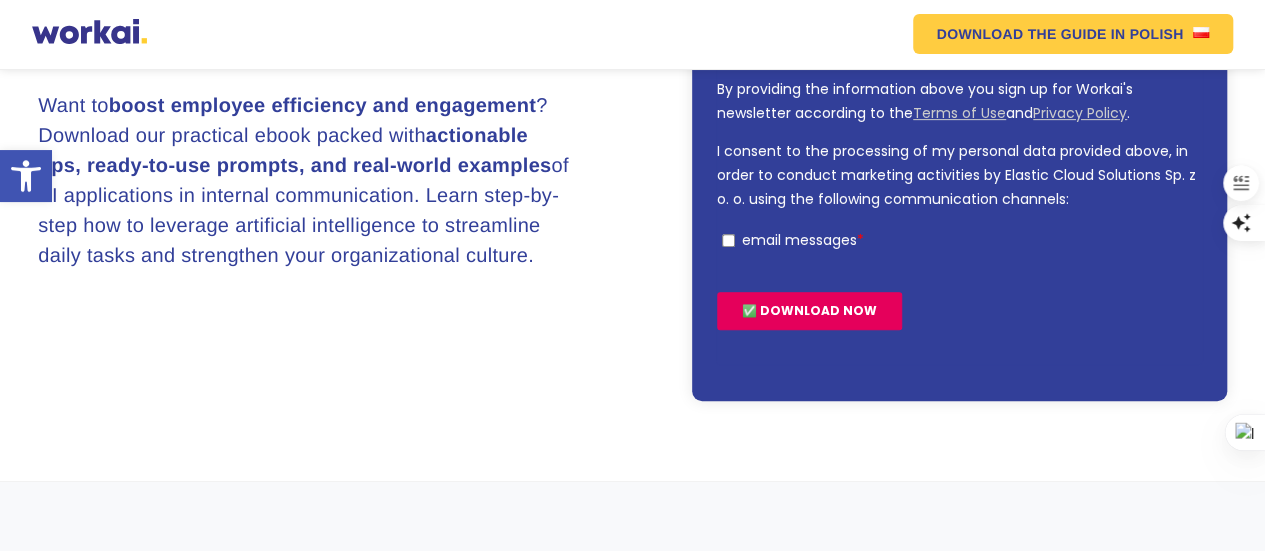 scroll, scrollTop: 392, scrollLeft: 0, axis: vertical 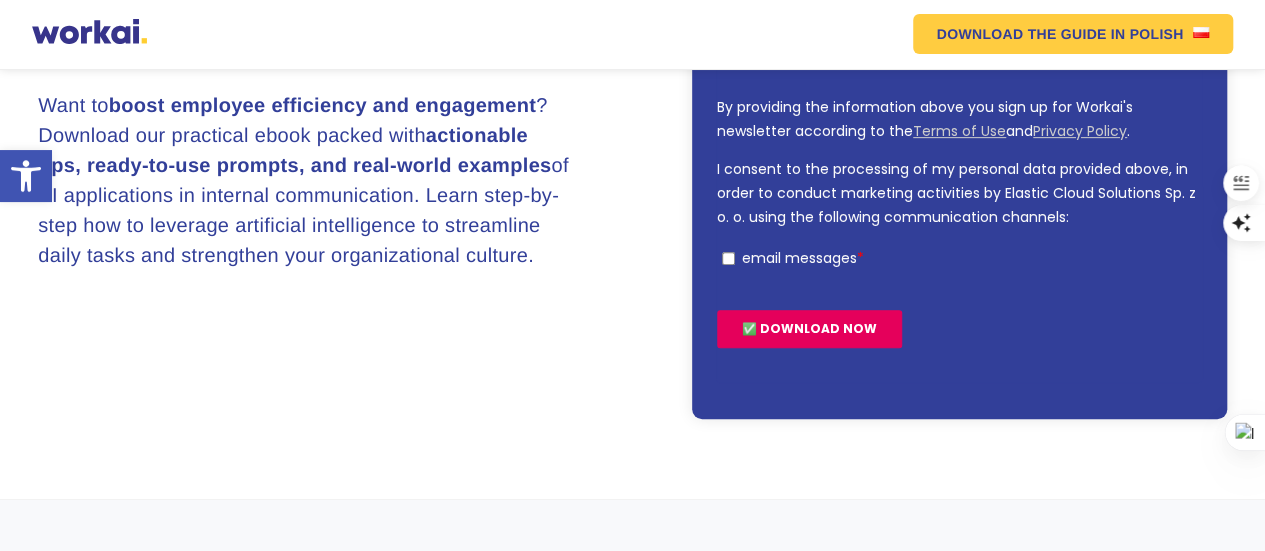 click on "email messages *" at bounding box center [958, 258] 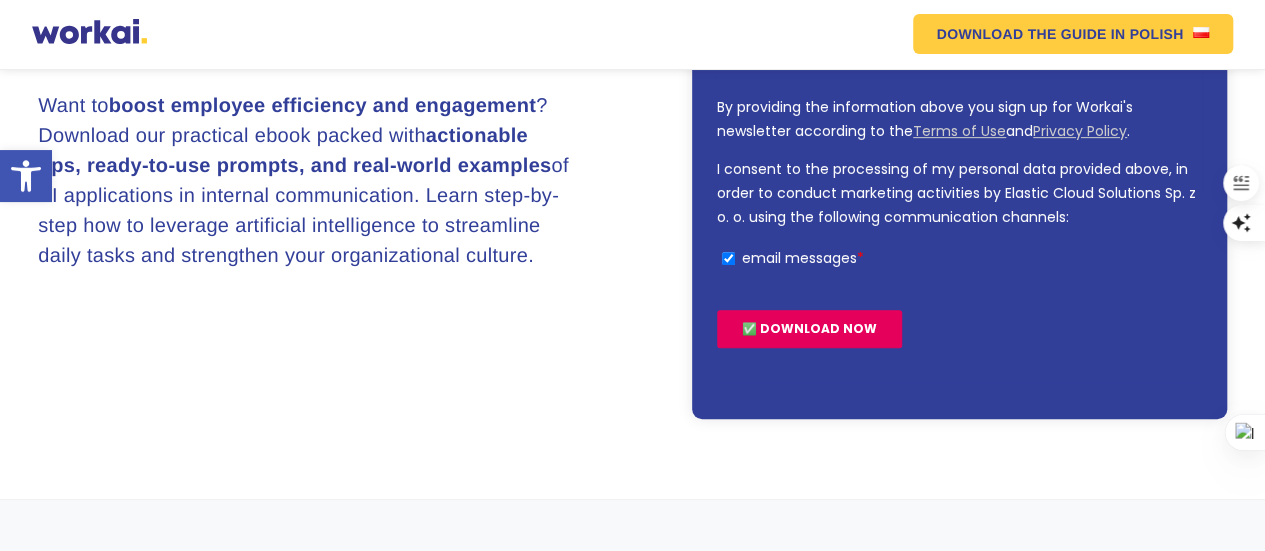 checkbox on "true" 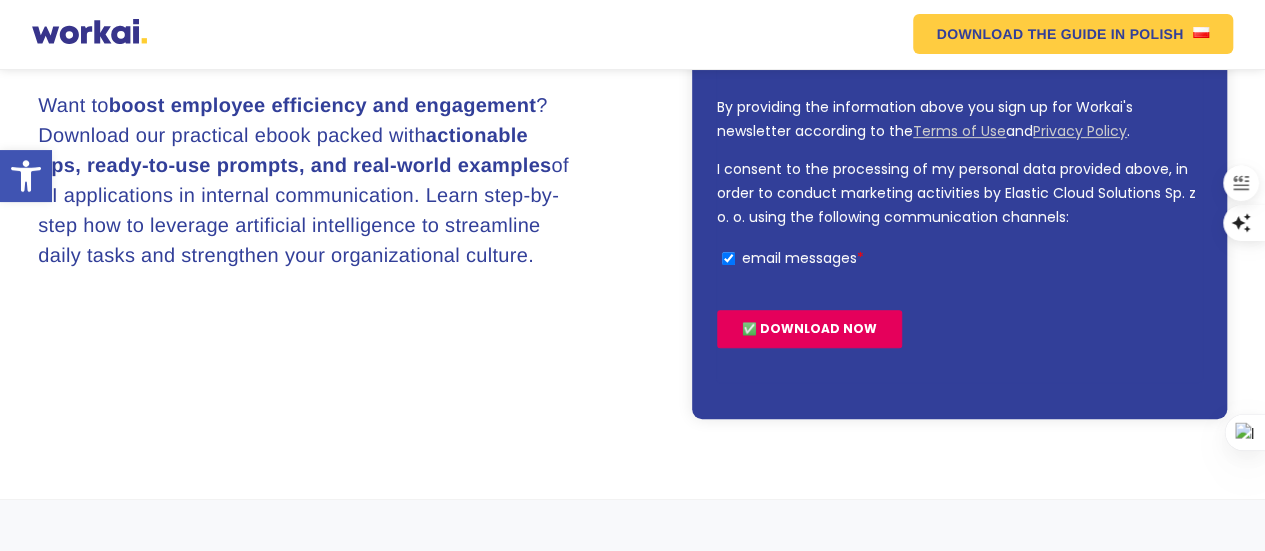 click on "✅ DOWNLOAD NOW" at bounding box center [809, 329] 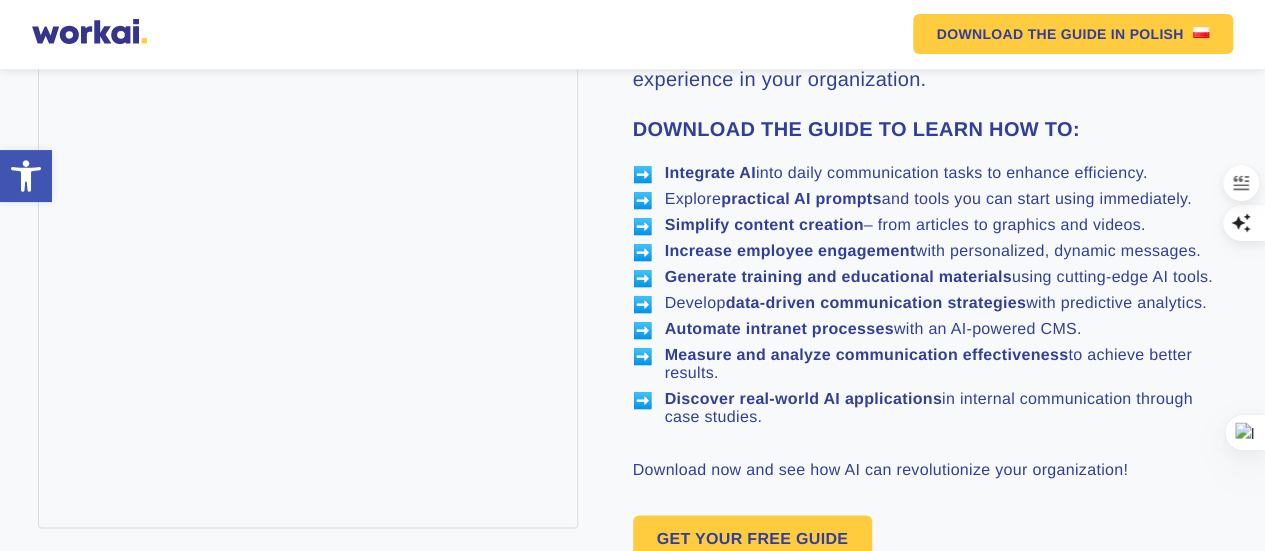 scroll, scrollTop: 1385, scrollLeft: 0, axis: vertical 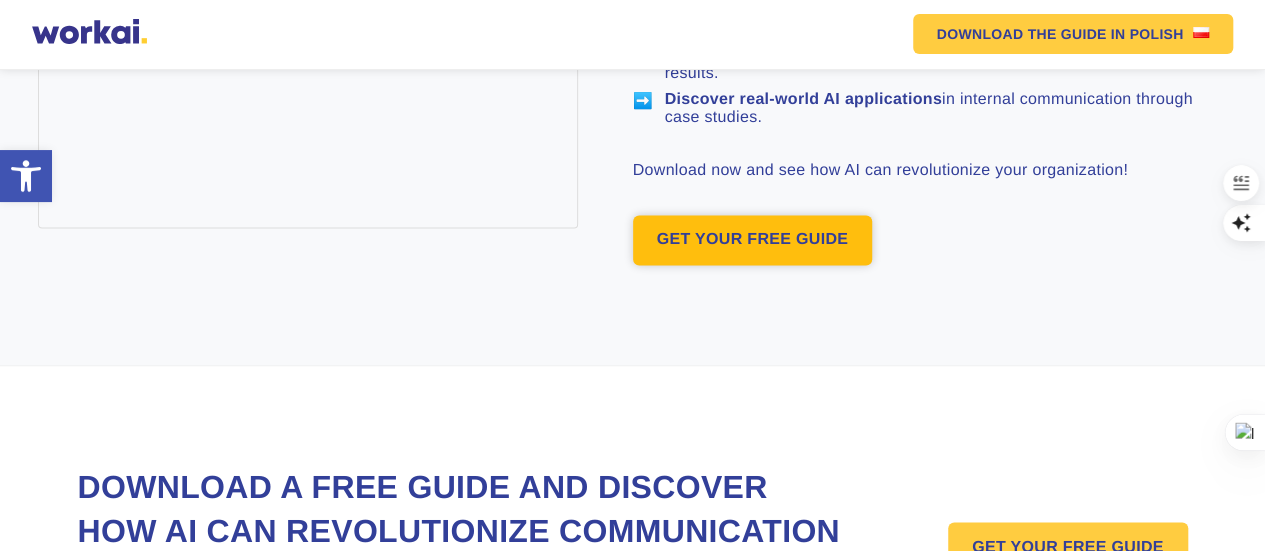 click on "GET YOUR FREE GUIDE" at bounding box center [753, 240] 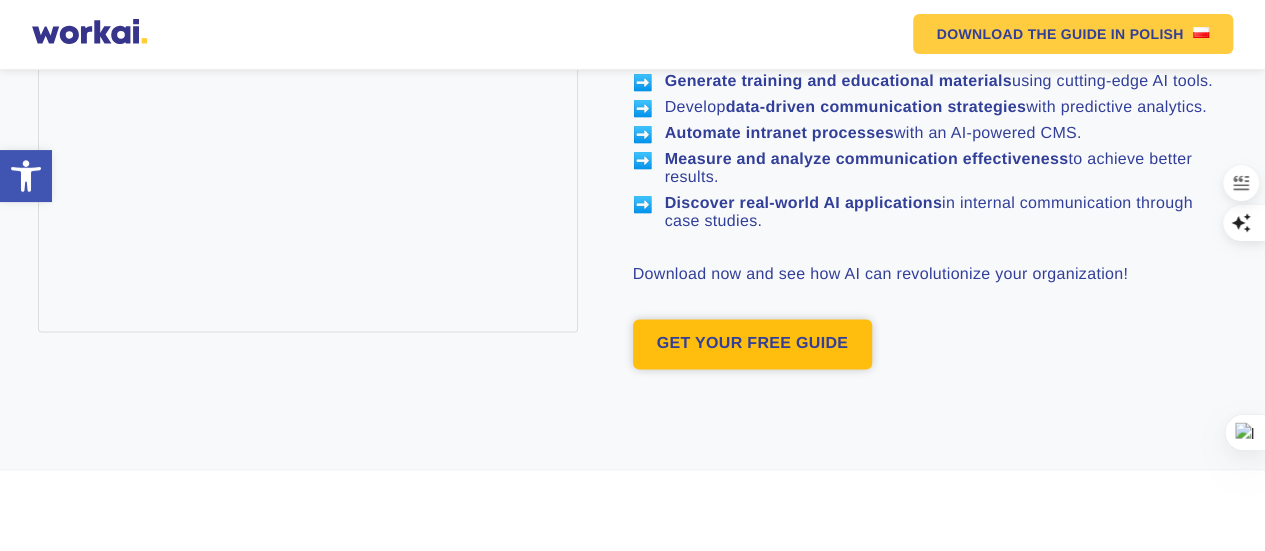 click on "Enhance communication and engage your team with AI
Discover how modern technologies can streamline your processes, boost team engagement, and improve the employee experience in your organization.
DOWNLOAD THE GUIDE TO LEARN HOW TO:
➡️   Integrate AI  into daily communication tasks to enhance efficiency.
➡️  Explore  practical AI prompts  and tools you can start using immediately.
➡️   Simplify content creation  – from articles to graphics and videos.
➡️   Increase employee engagement  with personalized, dynamic messages.
➡️   Generate training and educational materials  using cutting-edge AI tools.
➡️  Develop  data-driven communication strategies  with predictive analytics.
➡️   Automate intranet processes  with an AI-powered CMS.
➡️   Measure and analyze communication effectiveness  to achieve better results.
➡️   Discover real-world AI applications  in internal communication through case studies." at bounding box center [930, 40] 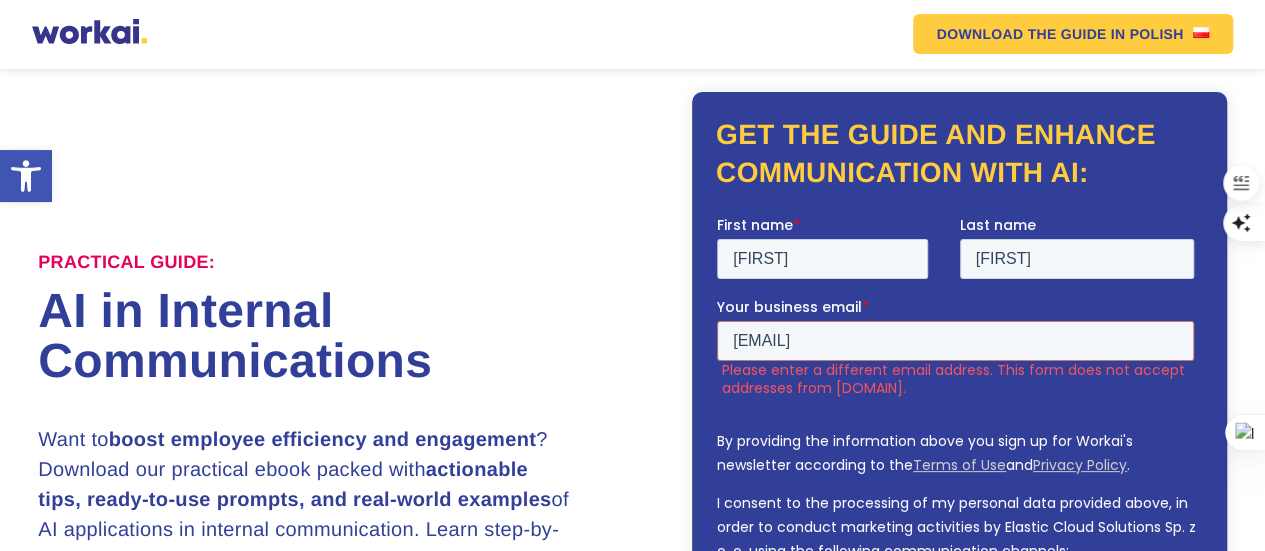 scroll, scrollTop: 0, scrollLeft: 0, axis: both 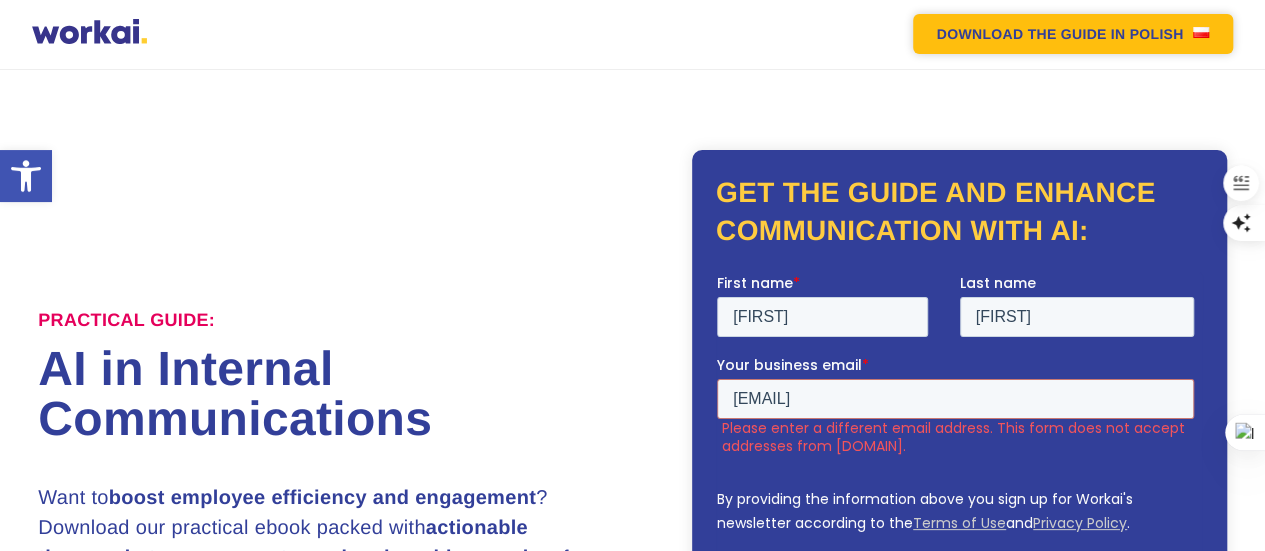 click on "DOWNLOAD THE GUIDE  IN POLISH" at bounding box center [1073, 34] 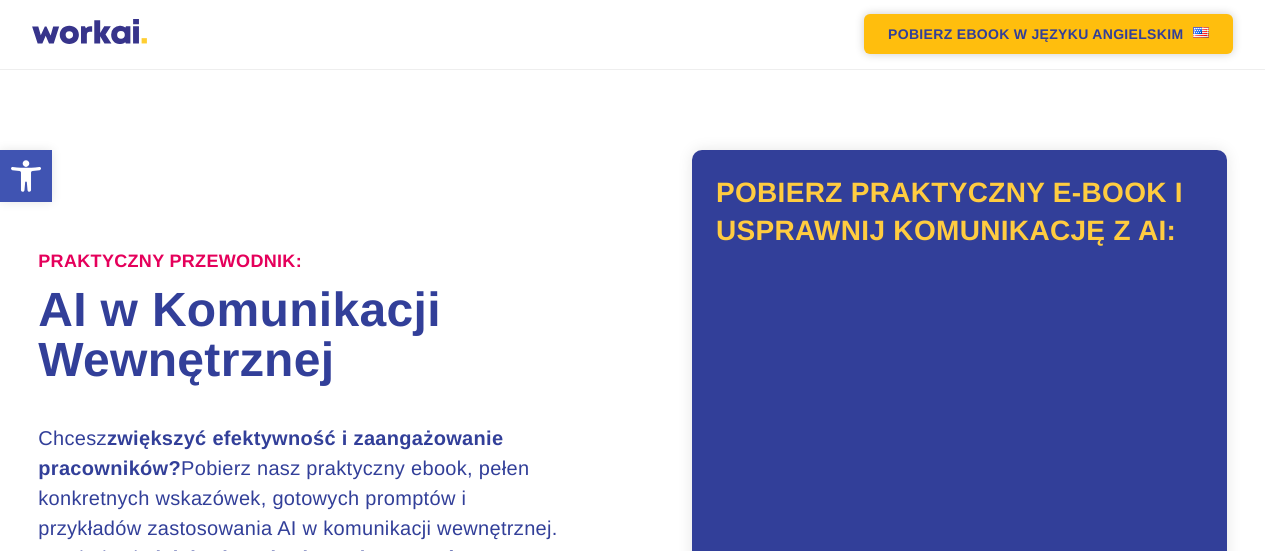 scroll, scrollTop: 0, scrollLeft: 0, axis: both 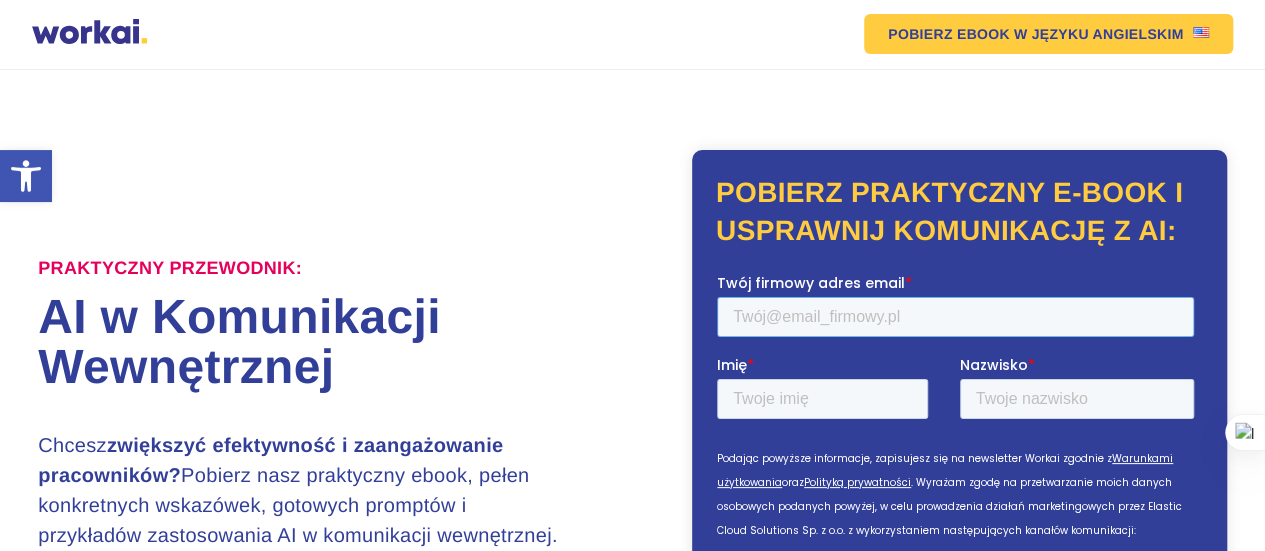 click on "Twój firmowy adres email *" at bounding box center (955, 317) 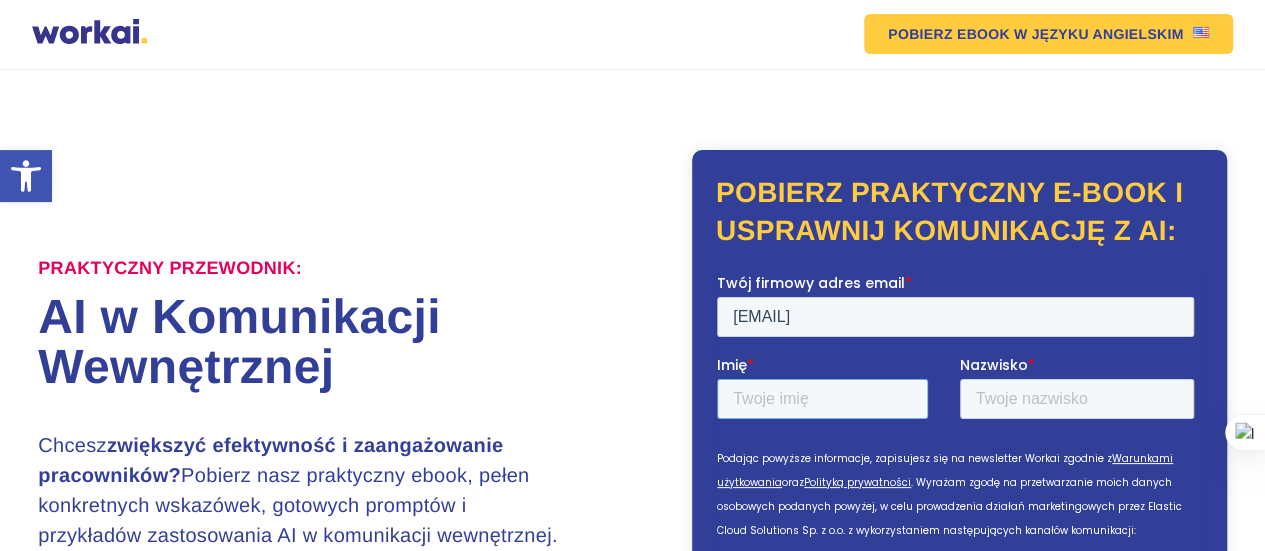 click on "Imię *" at bounding box center [822, 399] 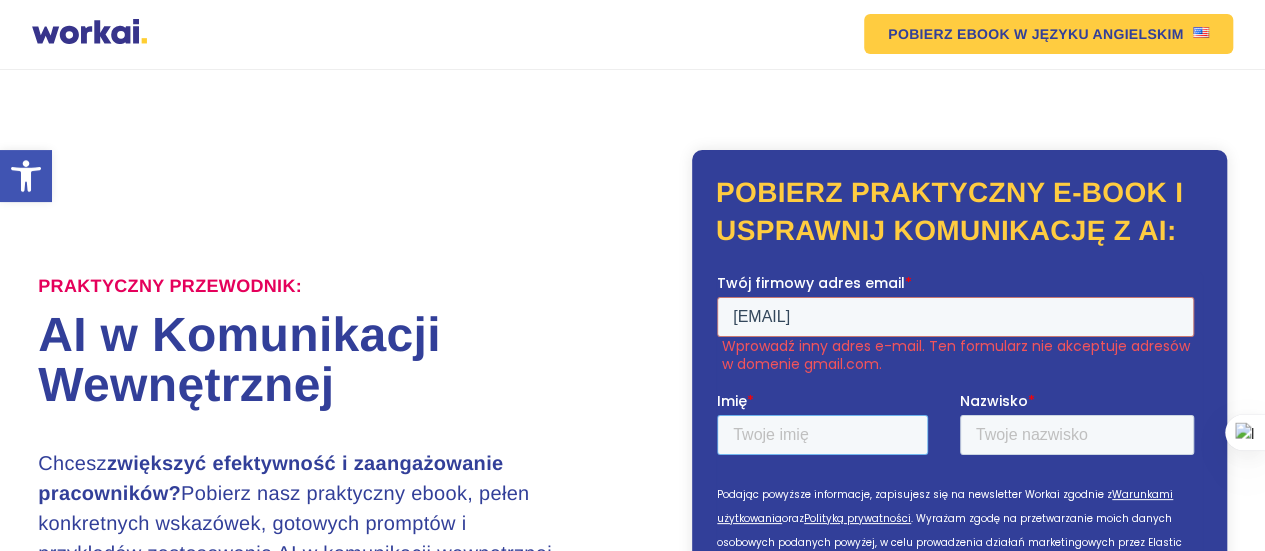 type on "Tilmo" 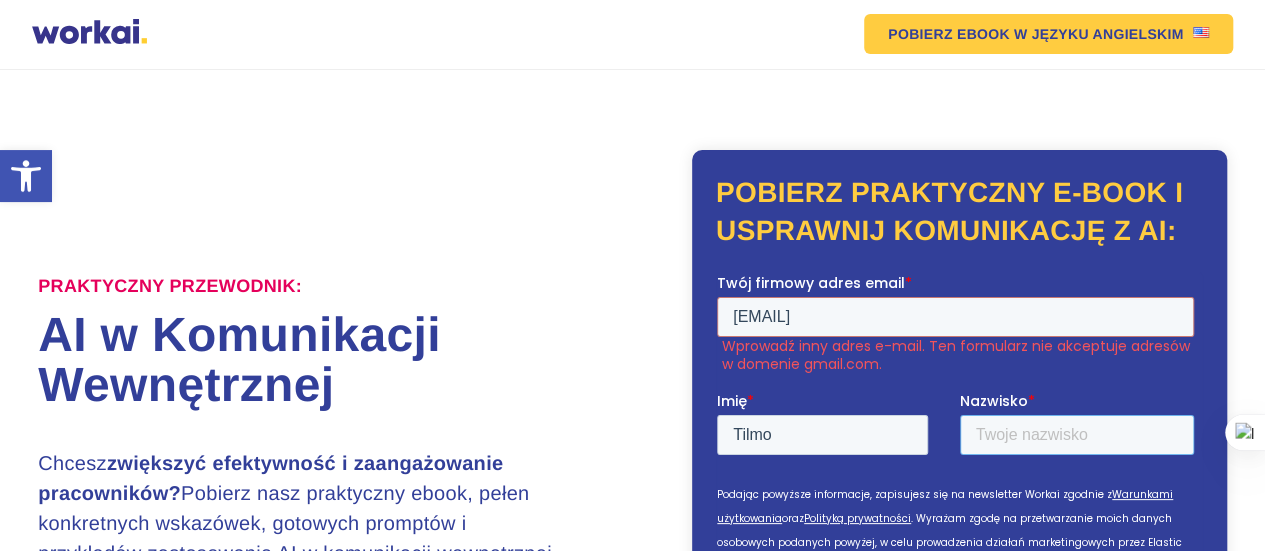 click on "Nazwisko *" at bounding box center [1077, 435] 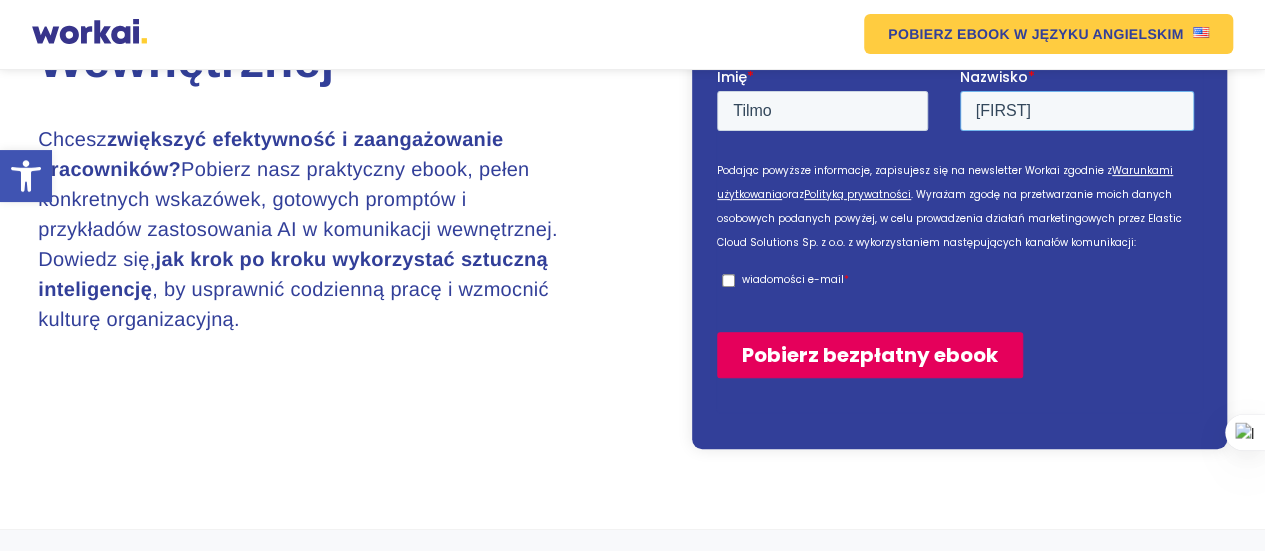 scroll, scrollTop: 300, scrollLeft: 0, axis: vertical 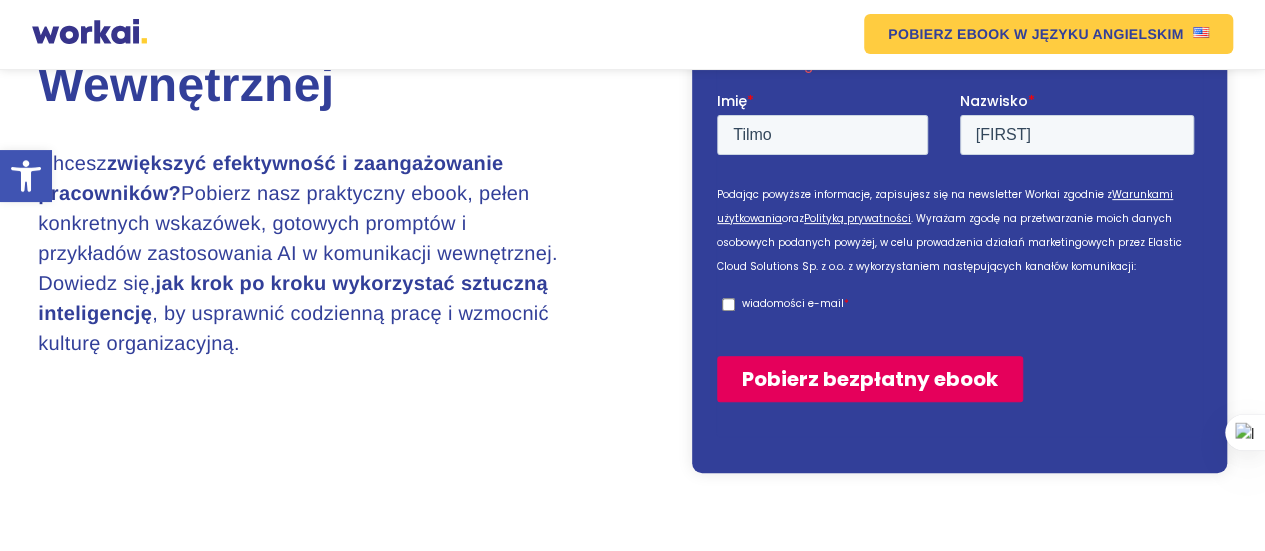 click on "Pobierz bezpłatny ebook" at bounding box center (870, 379) 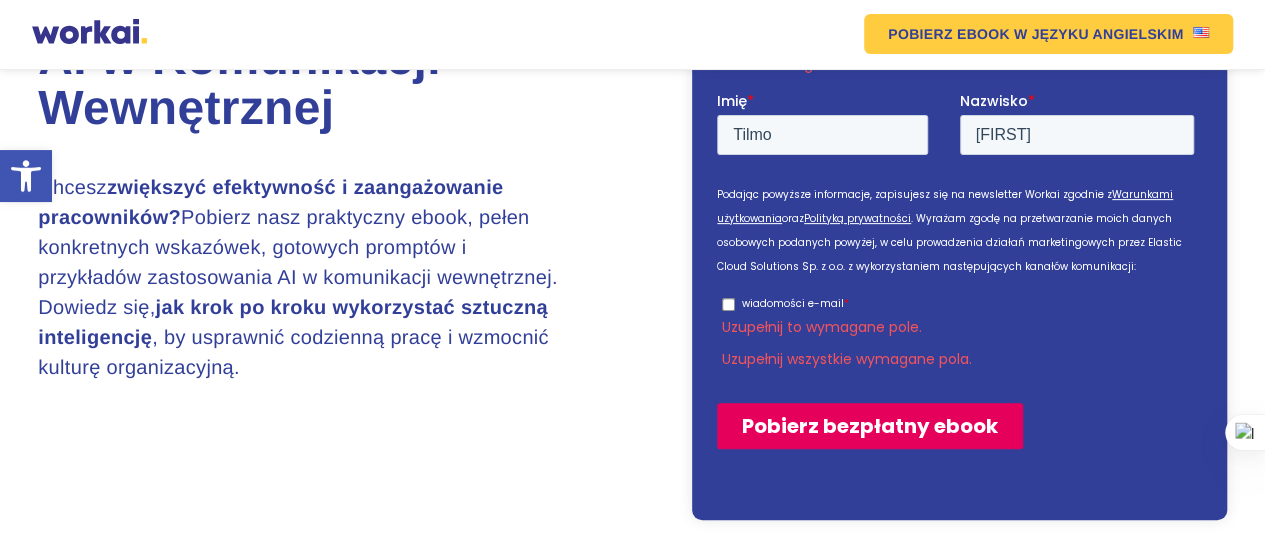 scroll, scrollTop: 324, scrollLeft: 0, axis: vertical 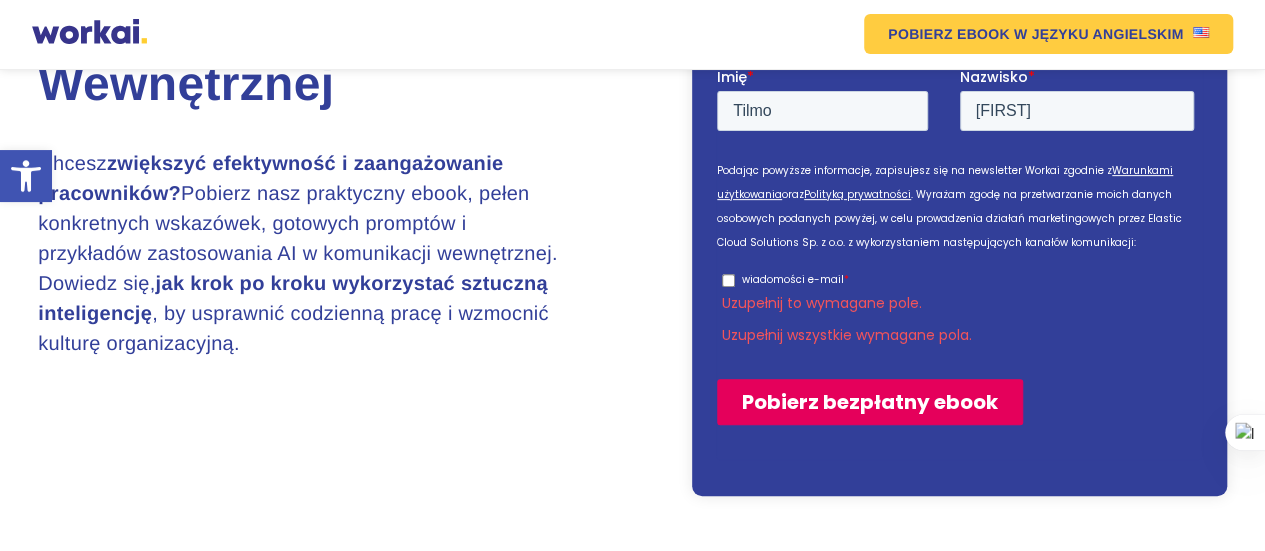 click on "wiadomości e-mail *" at bounding box center (958, 280) 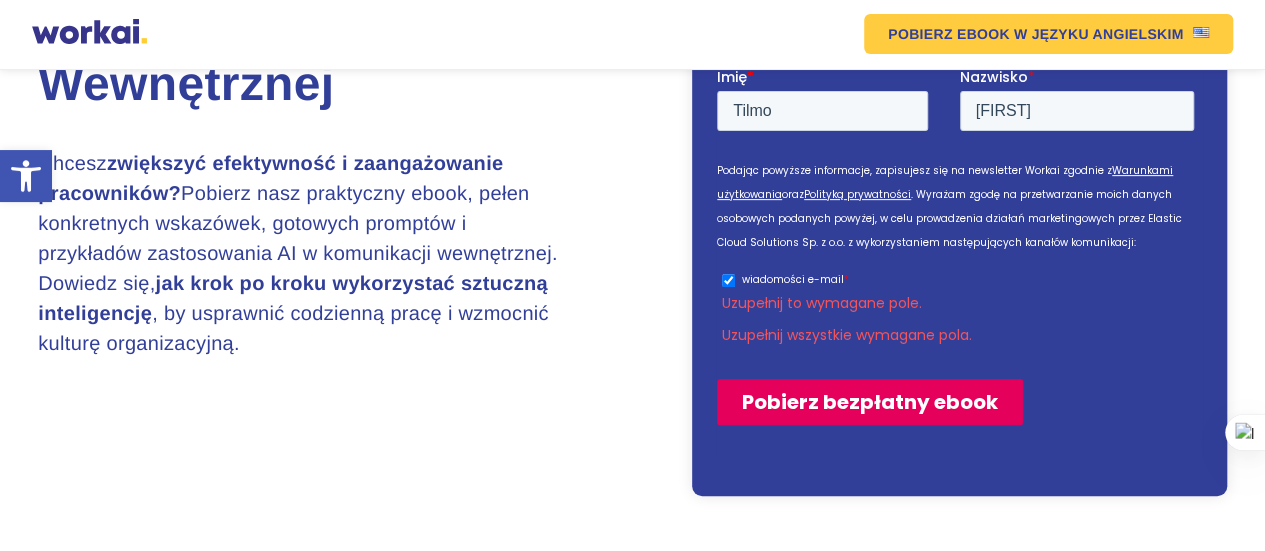 checkbox on "true" 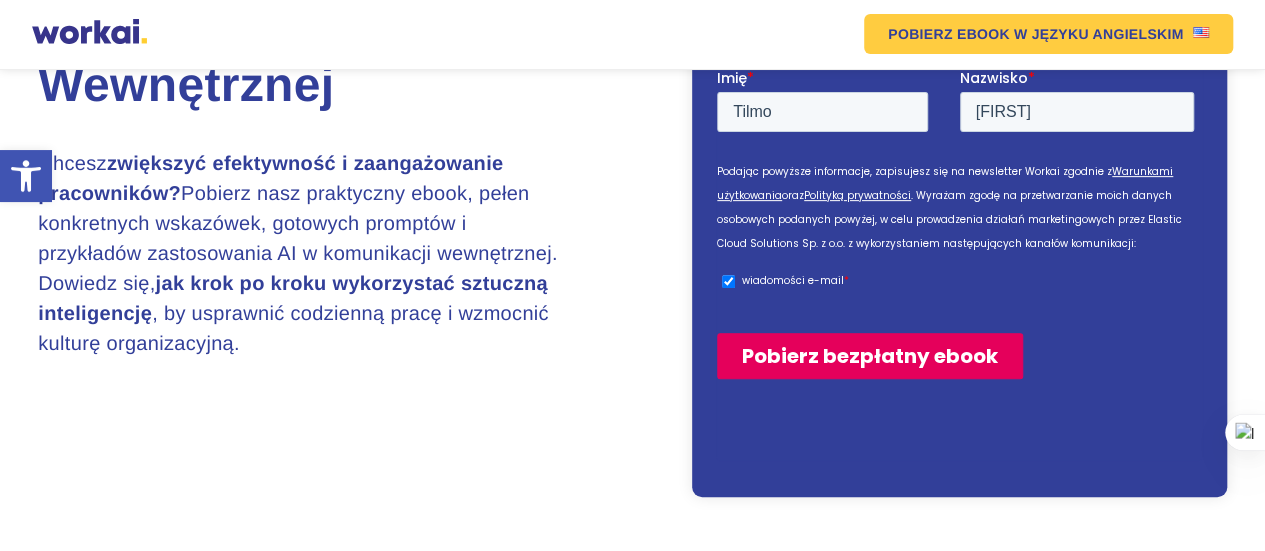click on "Pobierz bezpłatny ebook" at bounding box center (959, 356) 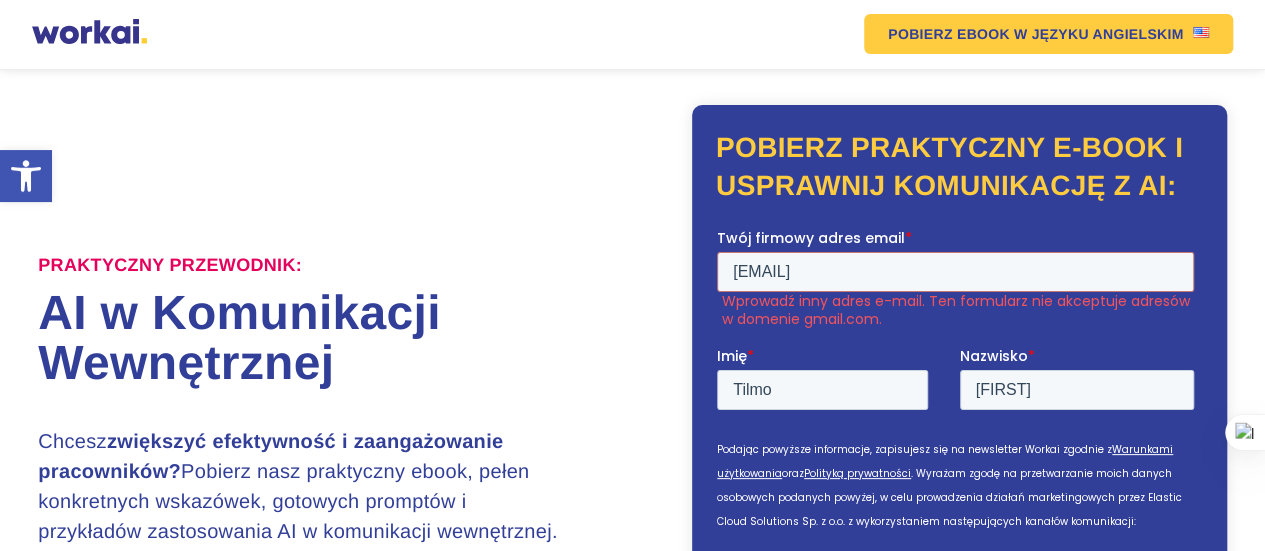 scroll, scrollTop: 0, scrollLeft: 0, axis: both 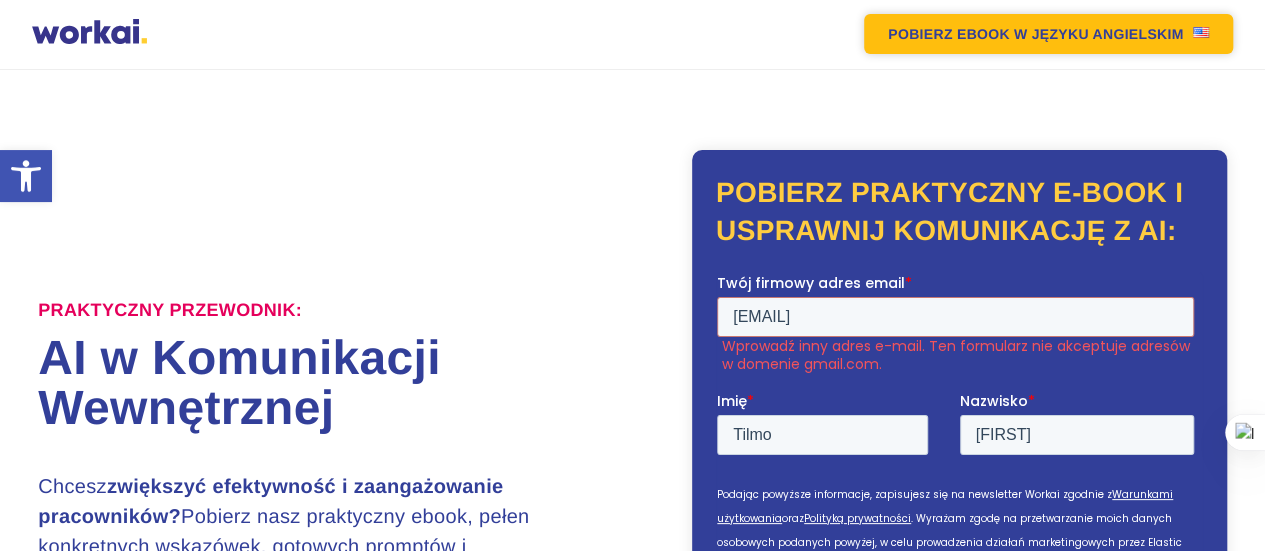 click on "POBIERZ EBOOK  W JĘZYKU ANGIELSKIM" at bounding box center [1048, 34] 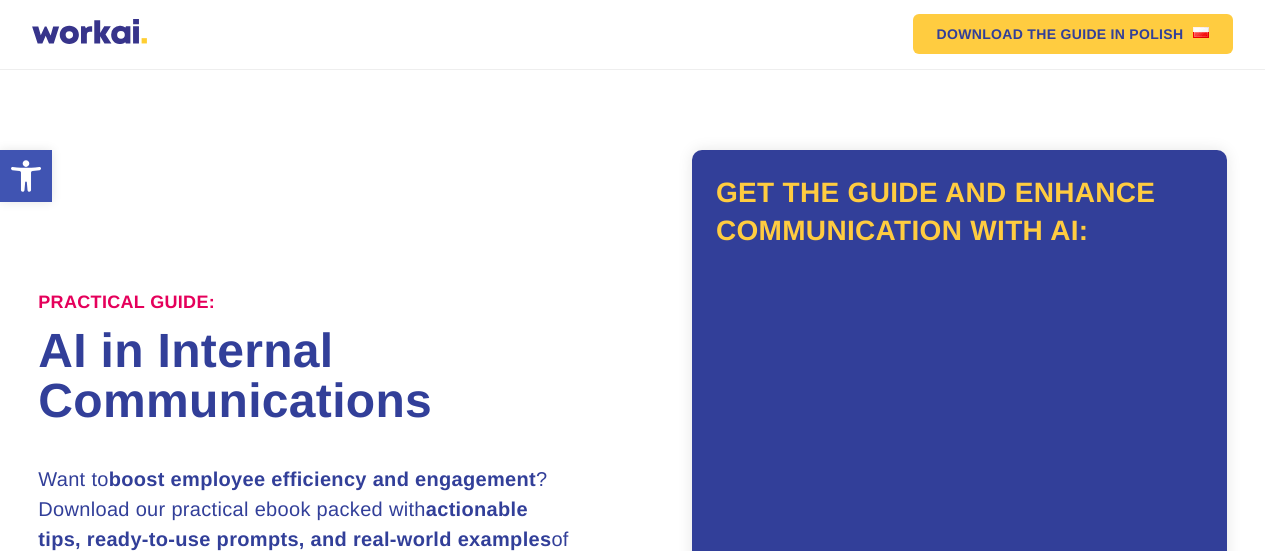 scroll, scrollTop: 0, scrollLeft: 0, axis: both 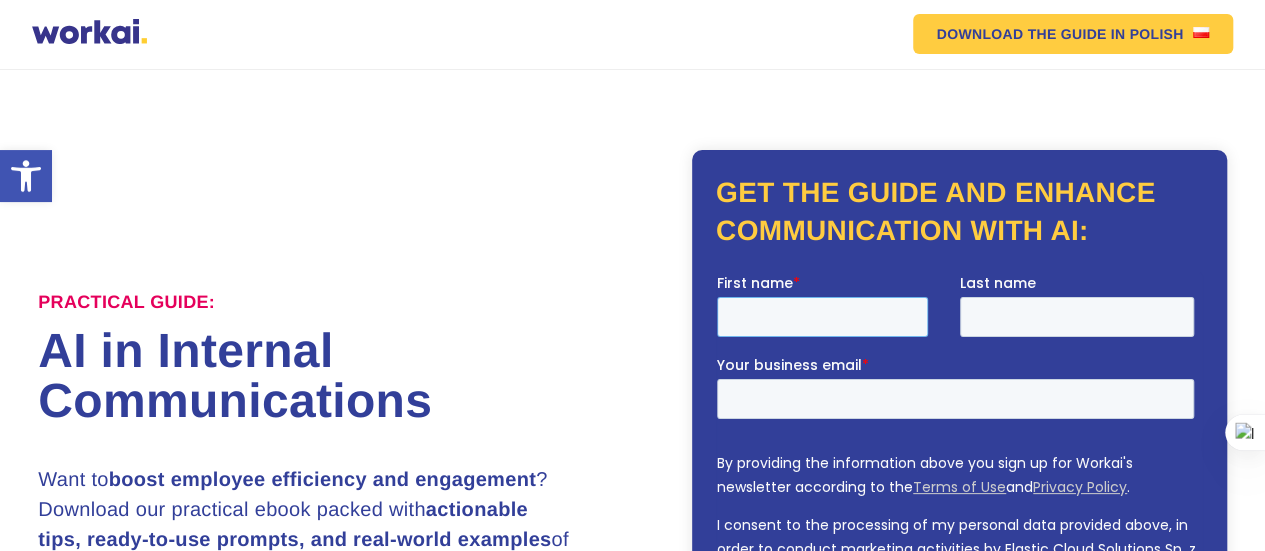 click on "First name *" at bounding box center (822, 317) 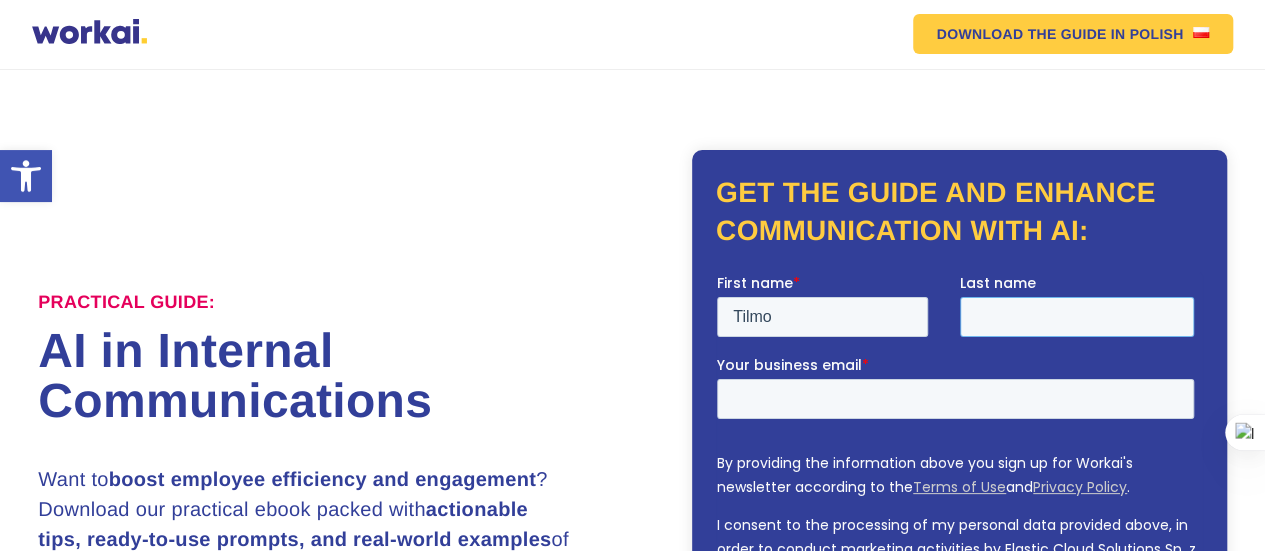 click on "Last name" at bounding box center (1077, 317) 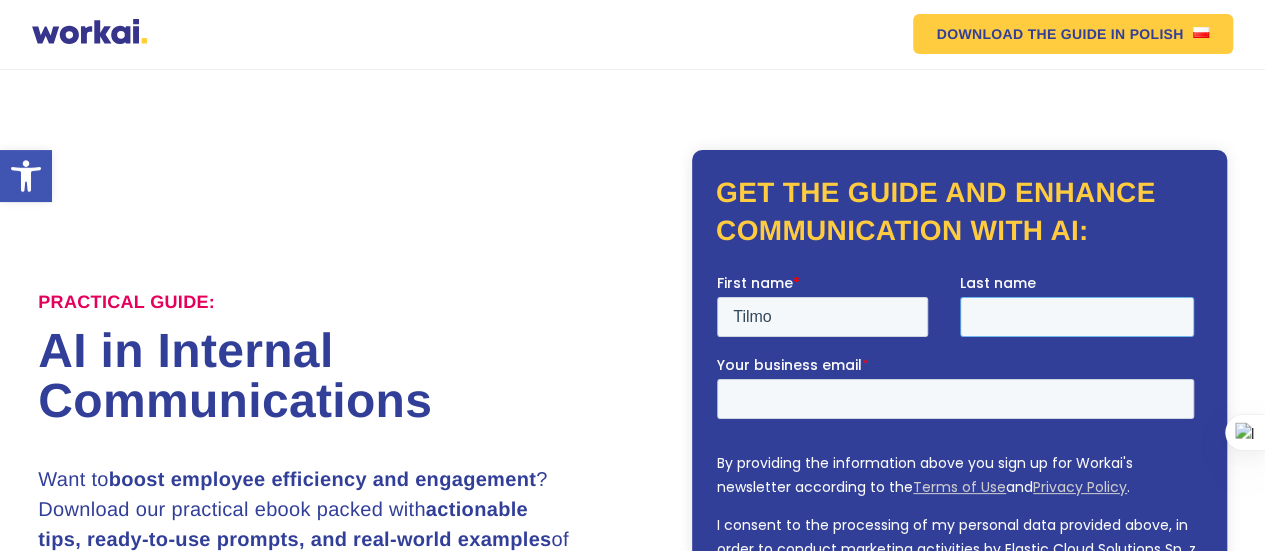 type on "[FIRST]" 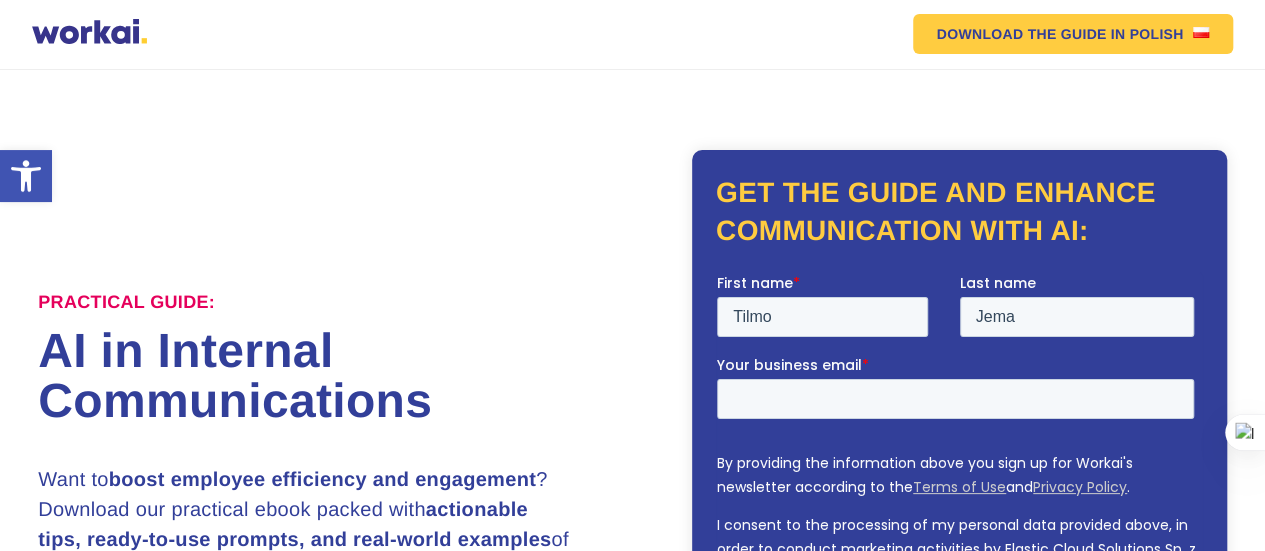 click on "Your business email" at bounding box center (789, 365) 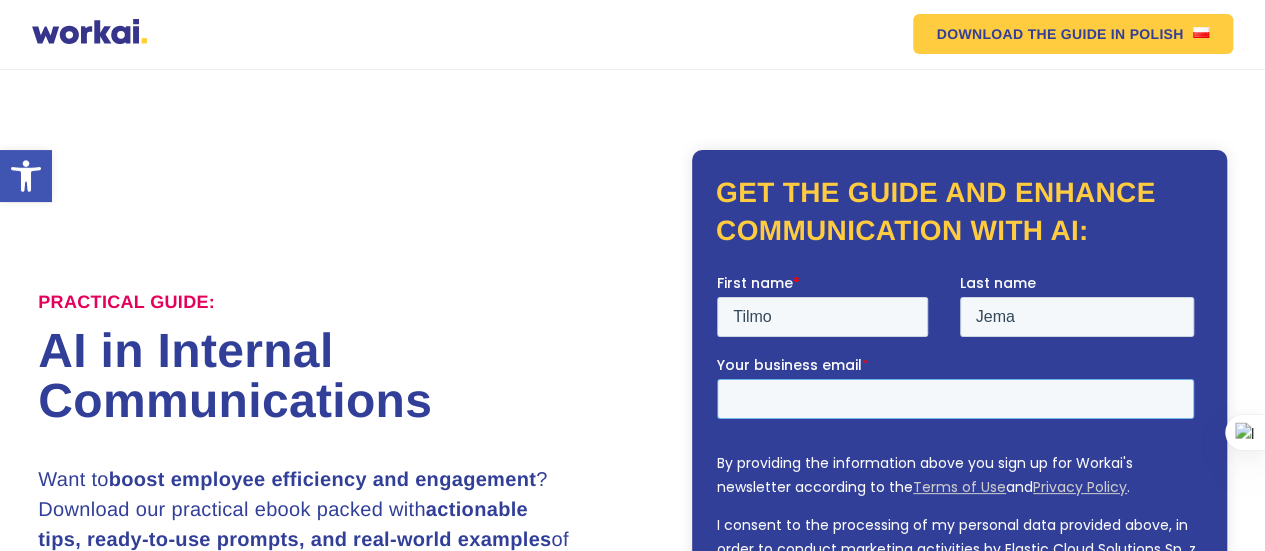 click on "Your business email *" at bounding box center (955, 399) 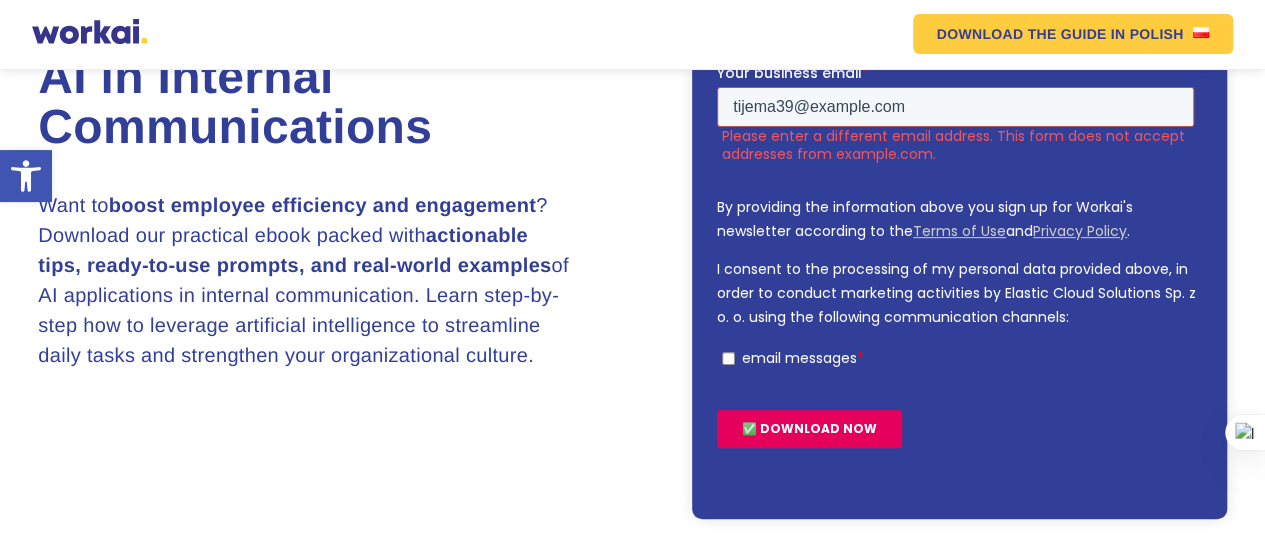 scroll, scrollTop: 318, scrollLeft: 0, axis: vertical 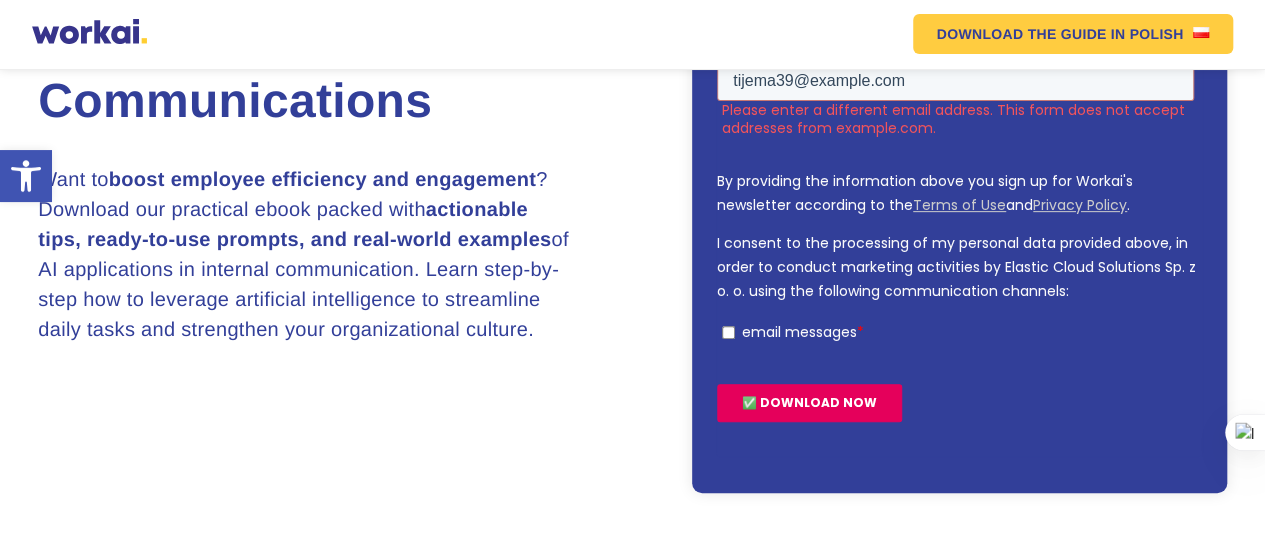 click on "email messages *" at bounding box center (958, 332) 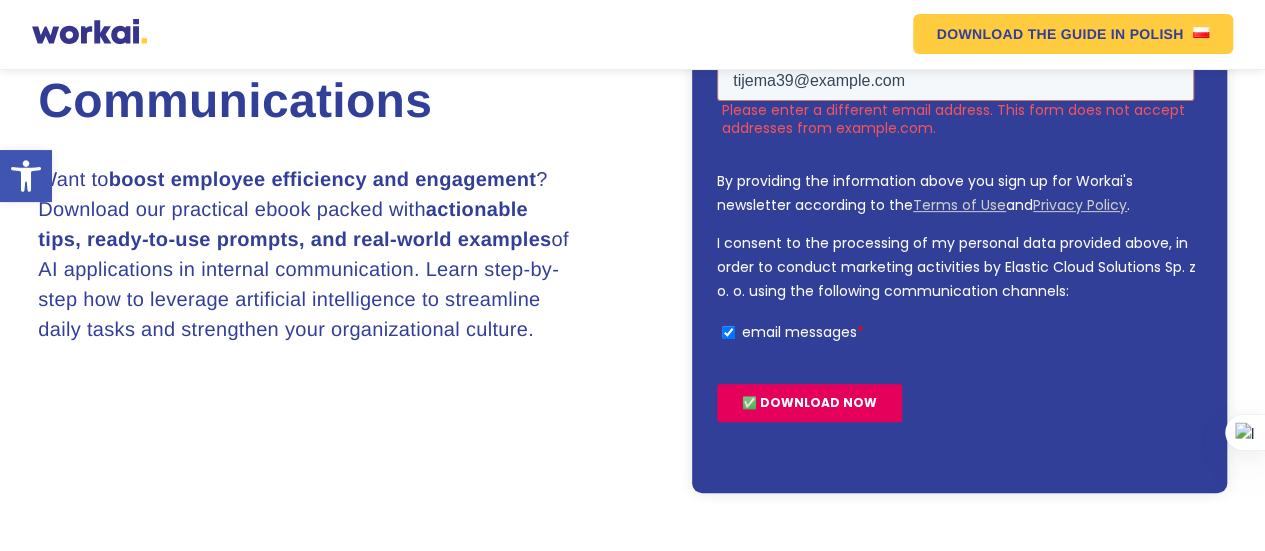 click on "✅ DOWNLOAD NOW" at bounding box center (809, 403) 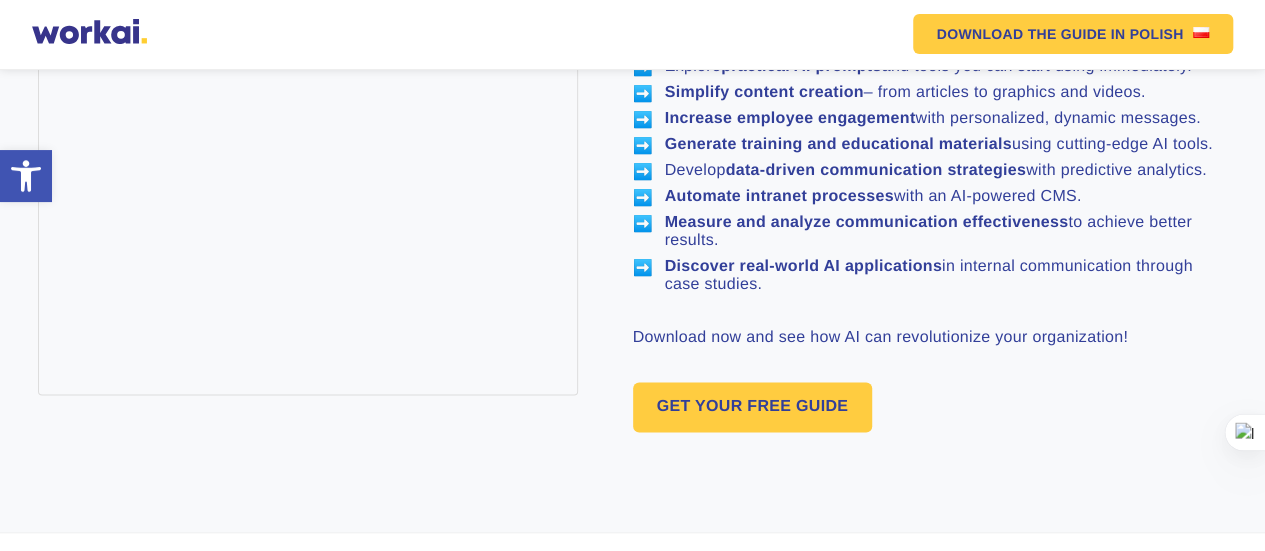 scroll, scrollTop: 1118, scrollLeft: 0, axis: vertical 